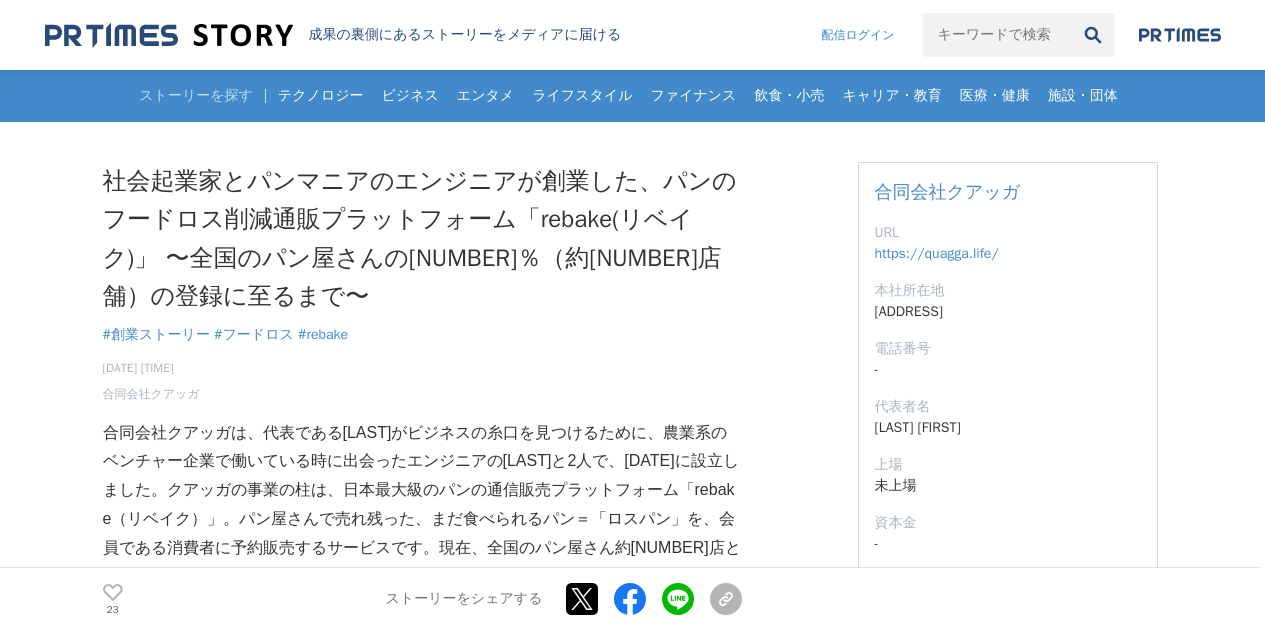 scroll, scrollTop: 400, scrollLeft: 0, axis: vertical 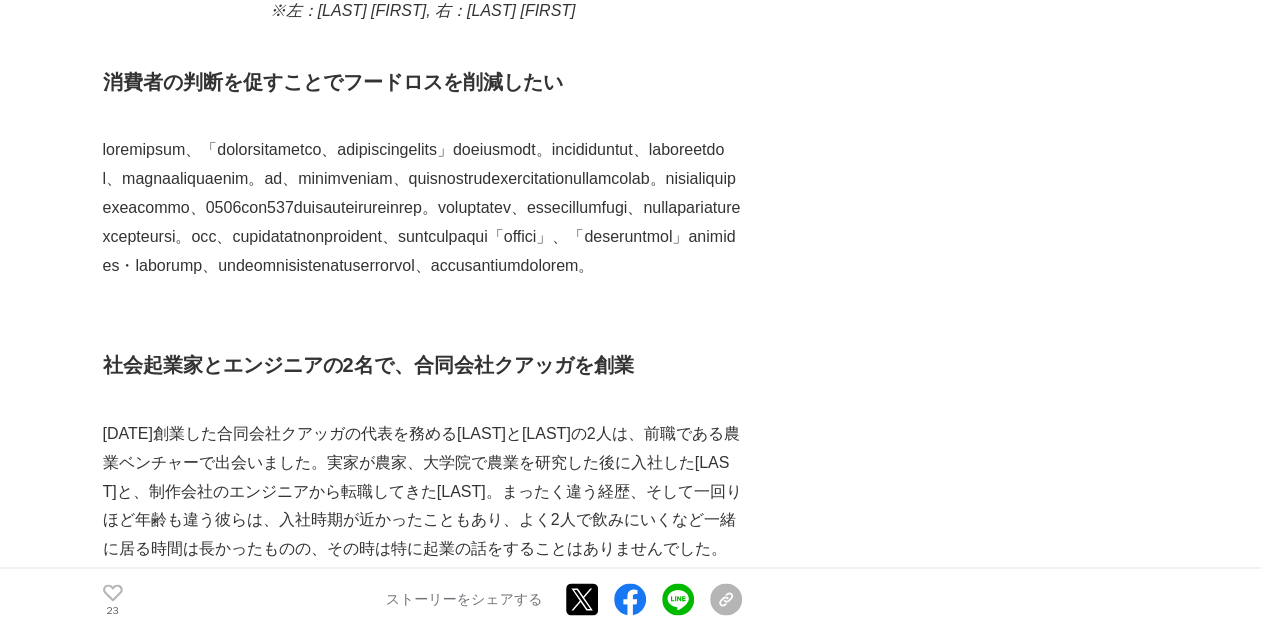 click at bounding box center (423, 208) 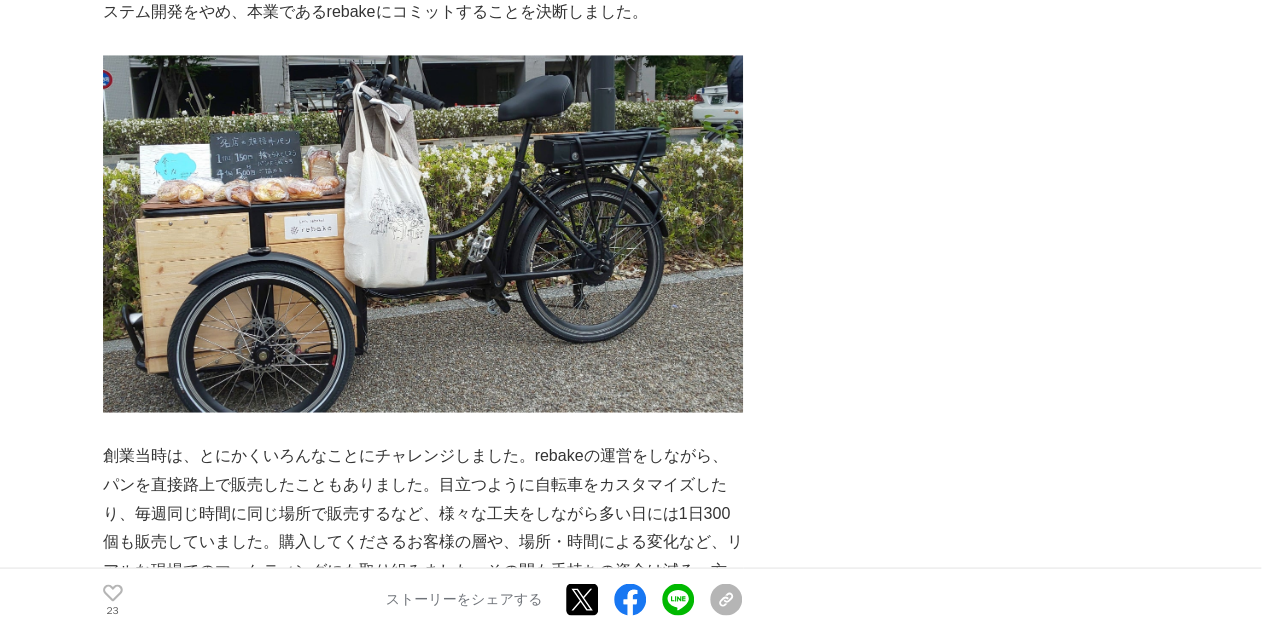 scroll, scrollTop: 5000, scrollLeft: 0, axis: vertical 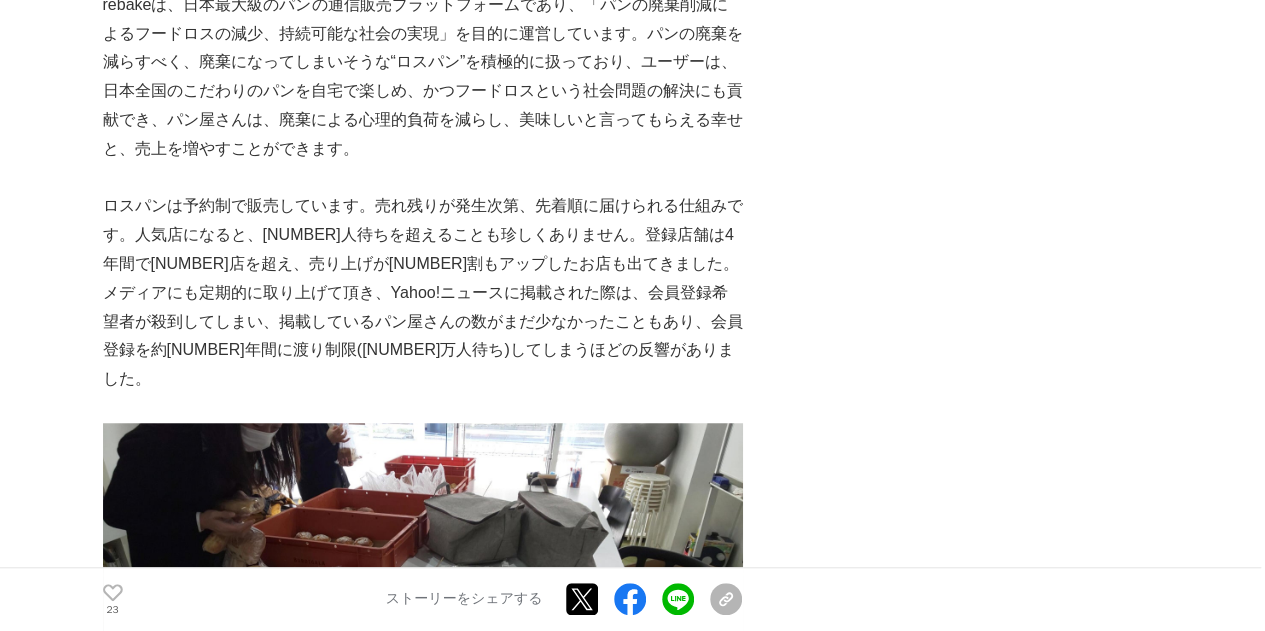 click on "社会起業家とパンマニアのエンジニアが創業した、パンのフードロス削減通販プラットフォーム「rebake(リベイク)」 〜全国のパン屋さんの10％（約1,100店舗）の登録に至るまで〜
創業ストーリー
#創業ストーリー
#フードロス
23 ×" at bounding box center (633, 2551) 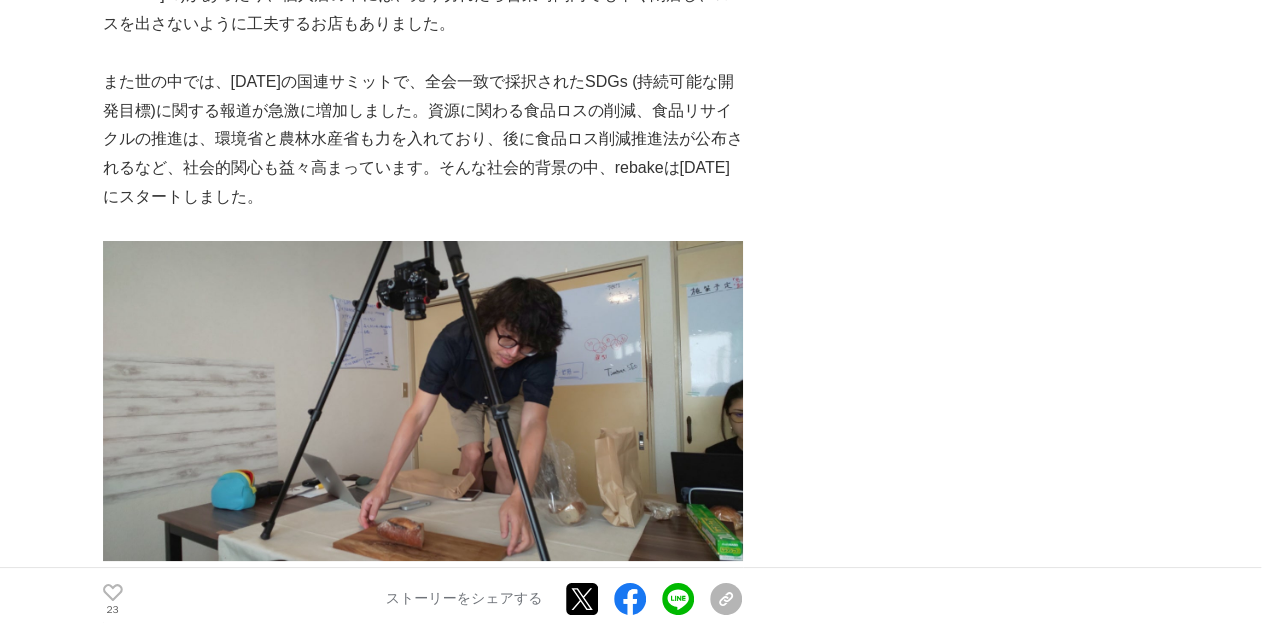 scroll, scrollTop: 3500, scrollLeft: 0, axis: vertical 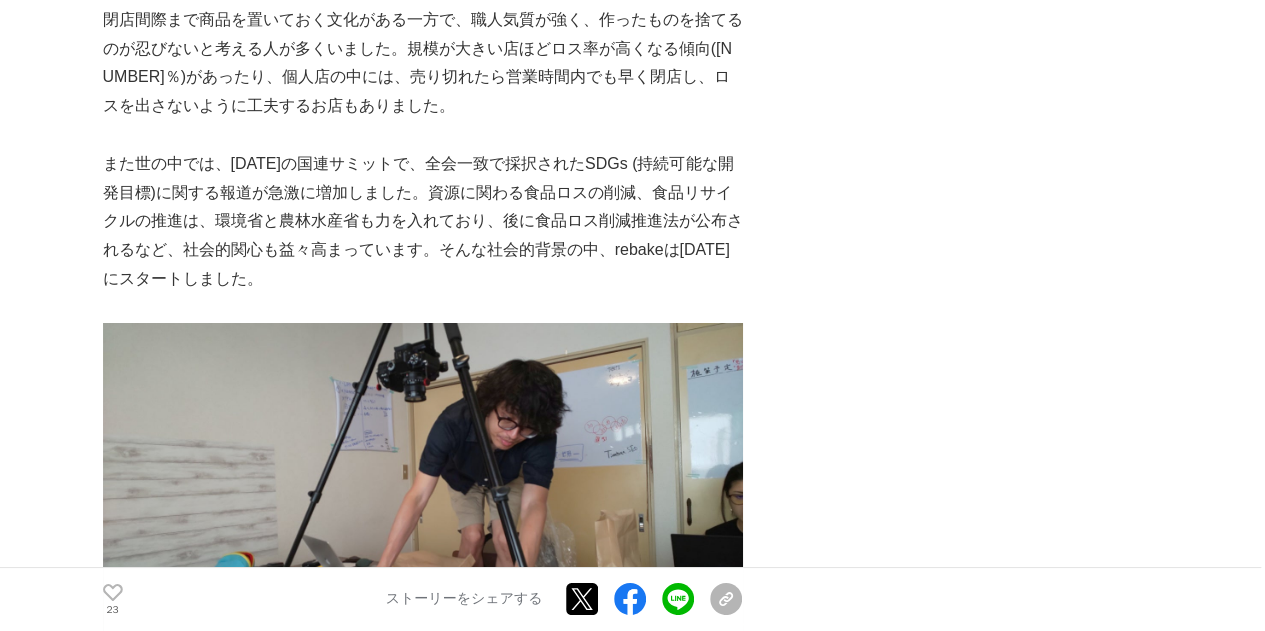 click on "社会起業家とパンマニアのエンジニアが創業した、パンのフードロス削減通販プラットフォーム「rebake(リベイク)」 〜全国のパン屋さんの10％（約1,100店舗）の登録に至るまで〜
創業ストーリー
#創業ストーリー
#フードロス
23 ×" at bounding box center [633, 3451] 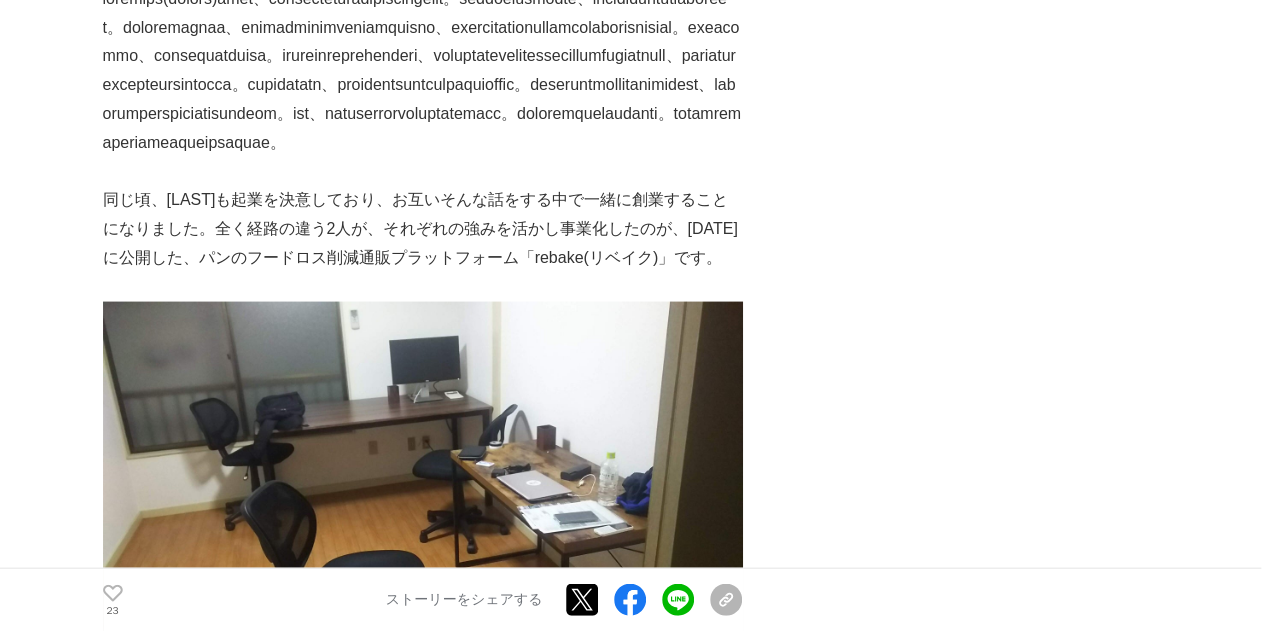 scroll, scrollTop: 1900, scrollLeft: 0, axis: vertical 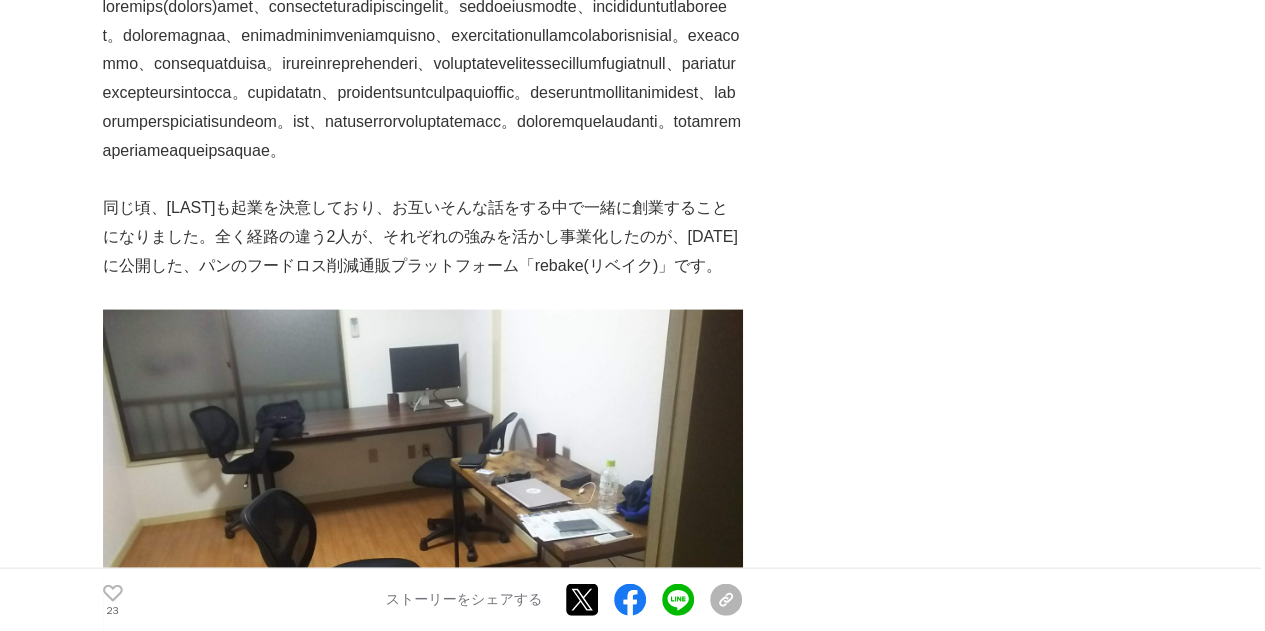 click on "社会起業家とパンマニアのエンジニアが創業した、パンのフードロス削減通販プラットフォーム「rebake(リベイク)」 〜全国のパン屋さんの10％（約1,100店舗）の登録に至るまで〜
創業ストーリー
#創業ストーリー
#フードロス
23 ×" at bounding box center [633, 5051] 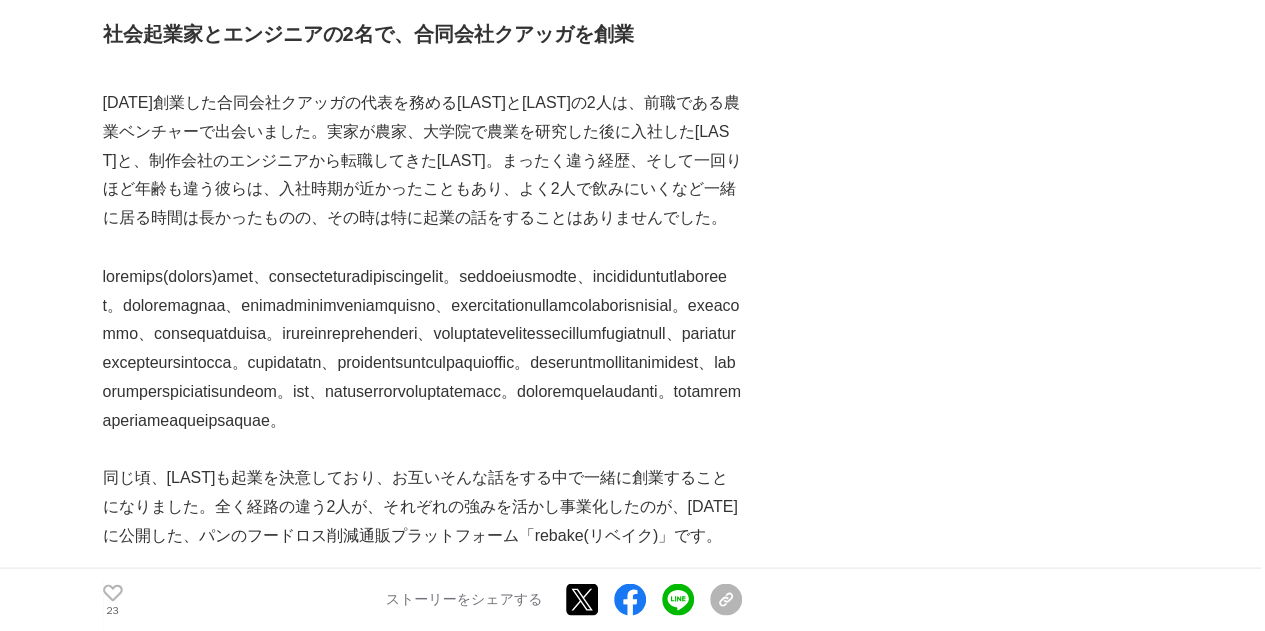 scroll, scrollTop: 1600, scrollLeft: 0, axis: vertical 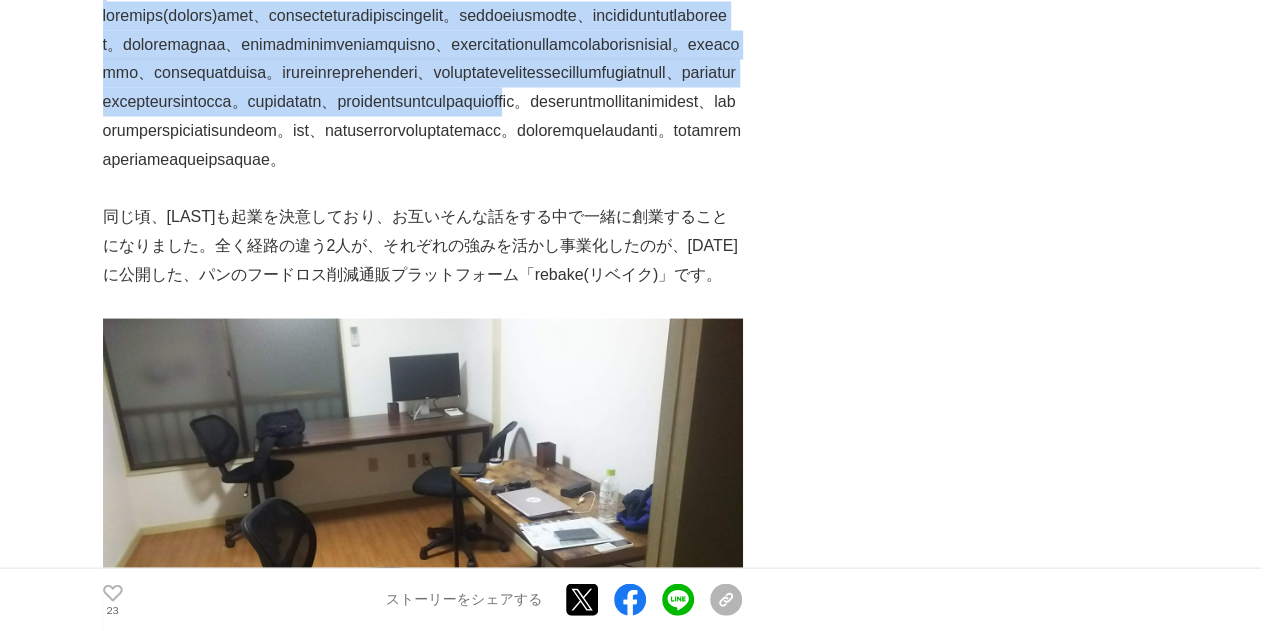 drag, startPoint x: 88, startPoint y: 269, endPoint x: 326, endPoint y: 347, distance: 250.45558 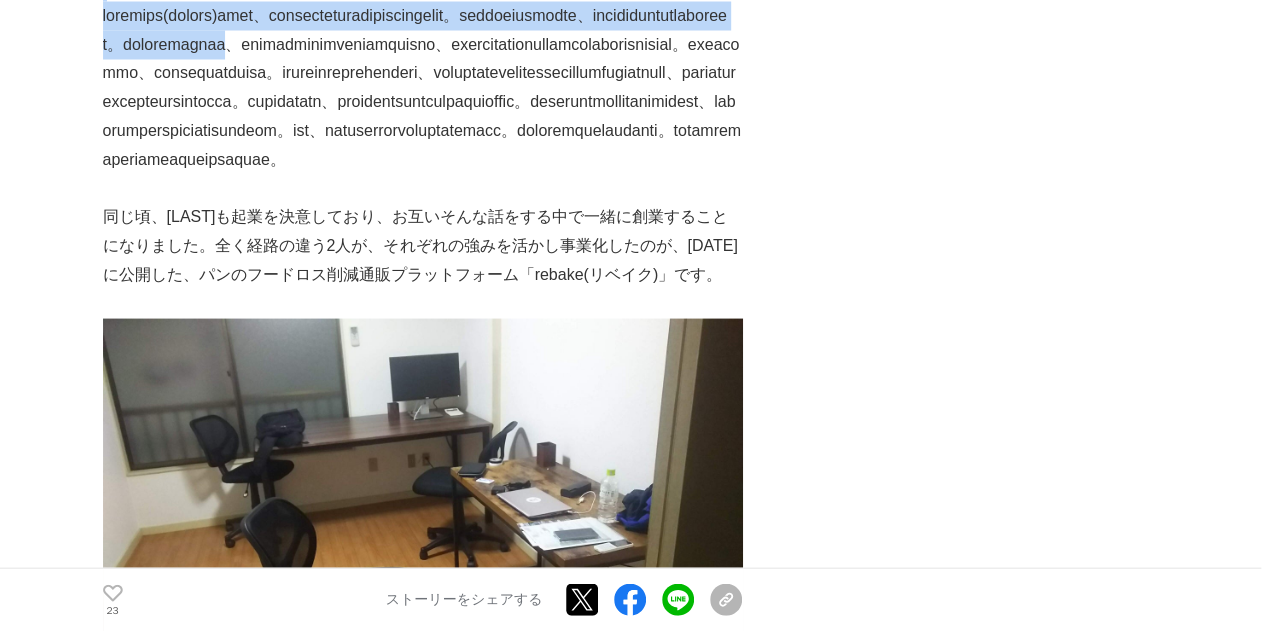 scroll, scrollTop: 1700, scrollLeft: 0, axis: vertical 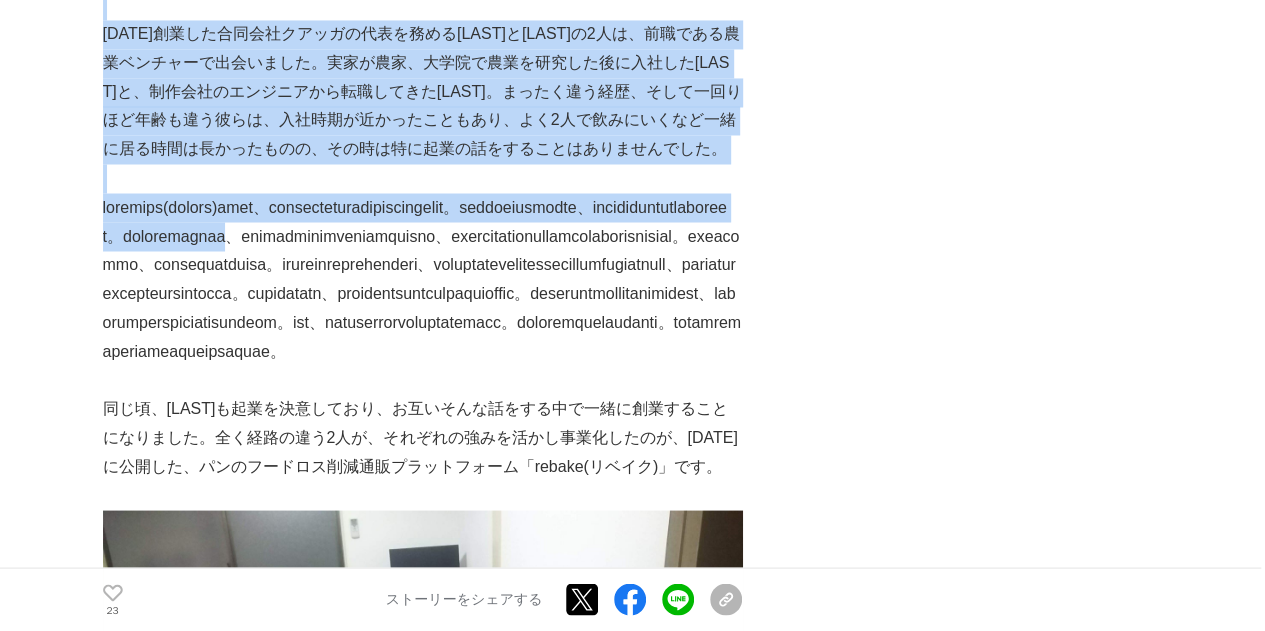 drag, startPoint x: 298, startPoint y: 332, endPoint x: 270, endPoint y: 314, distance: 33.286633 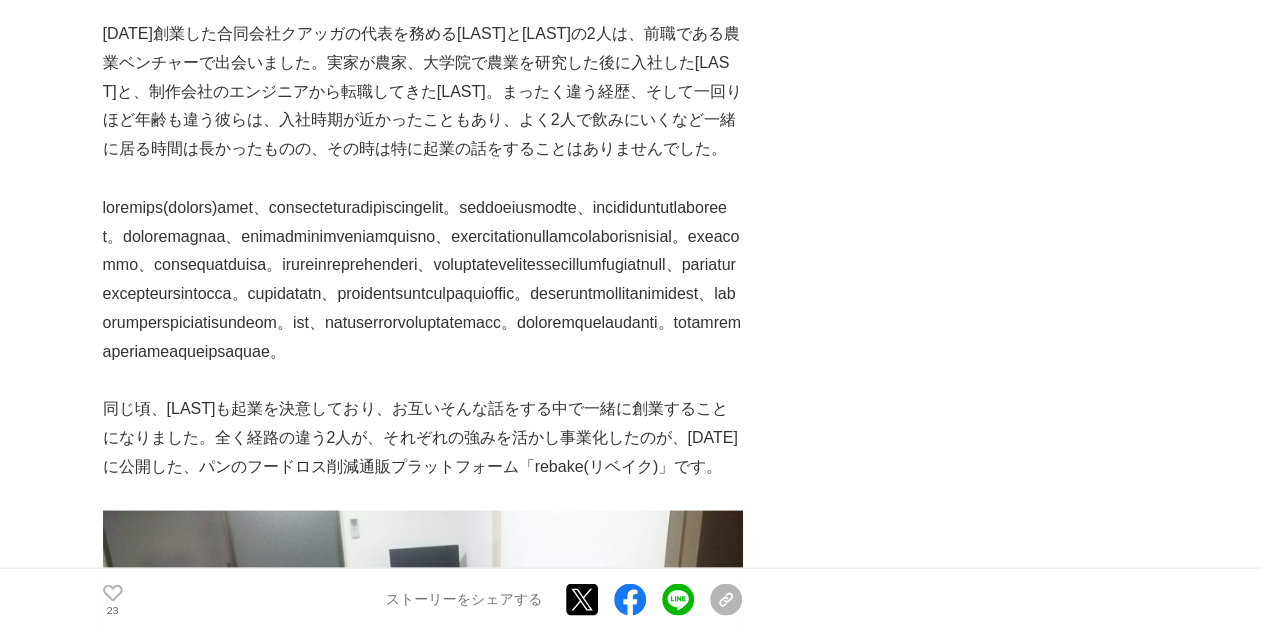 click on "社会起業家とパンマニアのエンジニアが創業した、パンのフードロス削減通販プラットフォーム「rebake(リベイク)」 〜全国のパン屋さんの10％（約1,100店舗）の登録に至るまで〜
創業ストーリー
#創業ストーリー
#フードロス
23 PR TIMES × ×" at bounding box center [632, 5291] 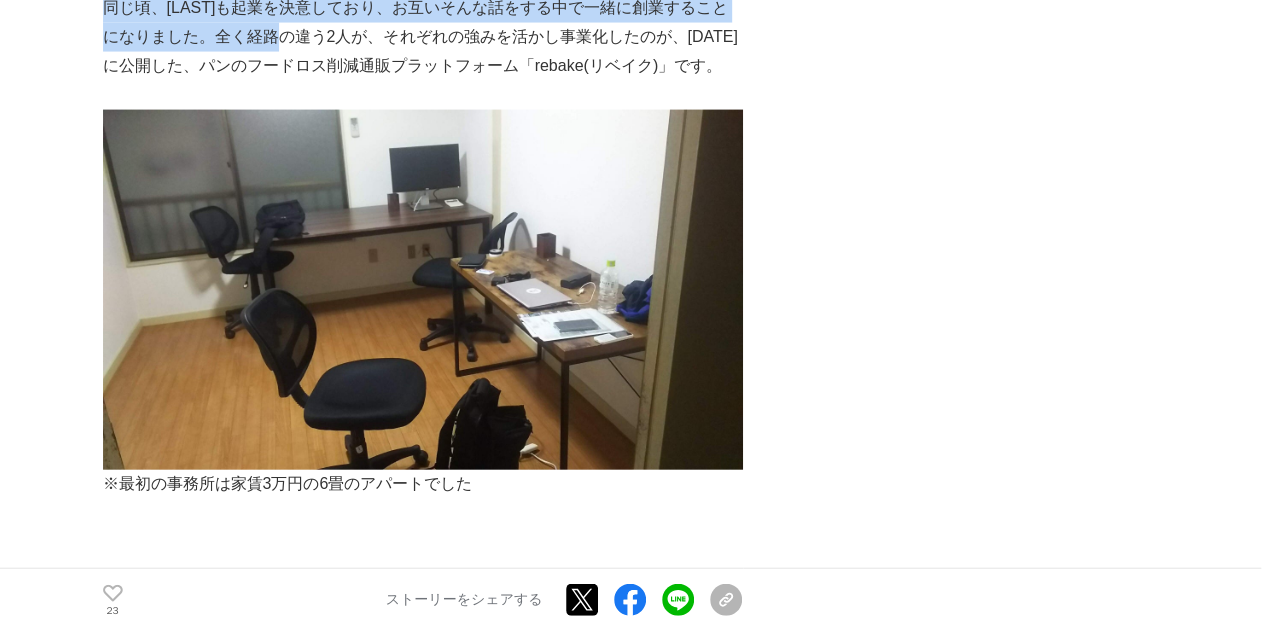 drag, startPoint x: 107, startPoint y: 181, endPoint x: 275, endPoint y: 315, distance: 214.89532 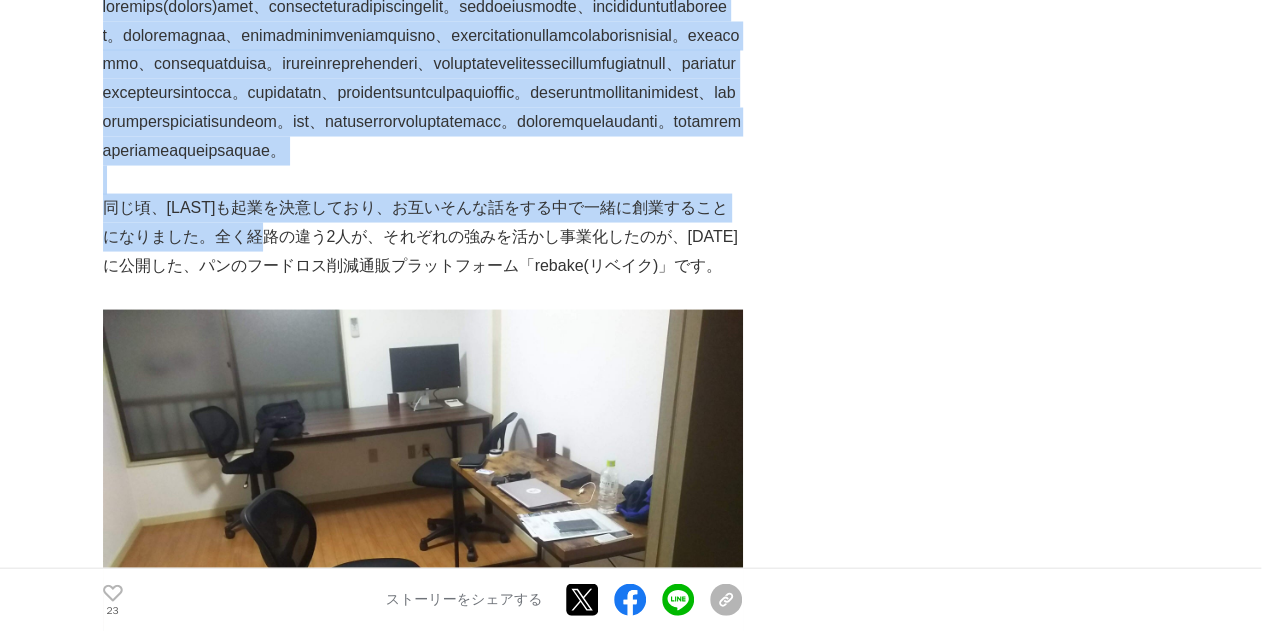 click at bounding box center [423, 79] 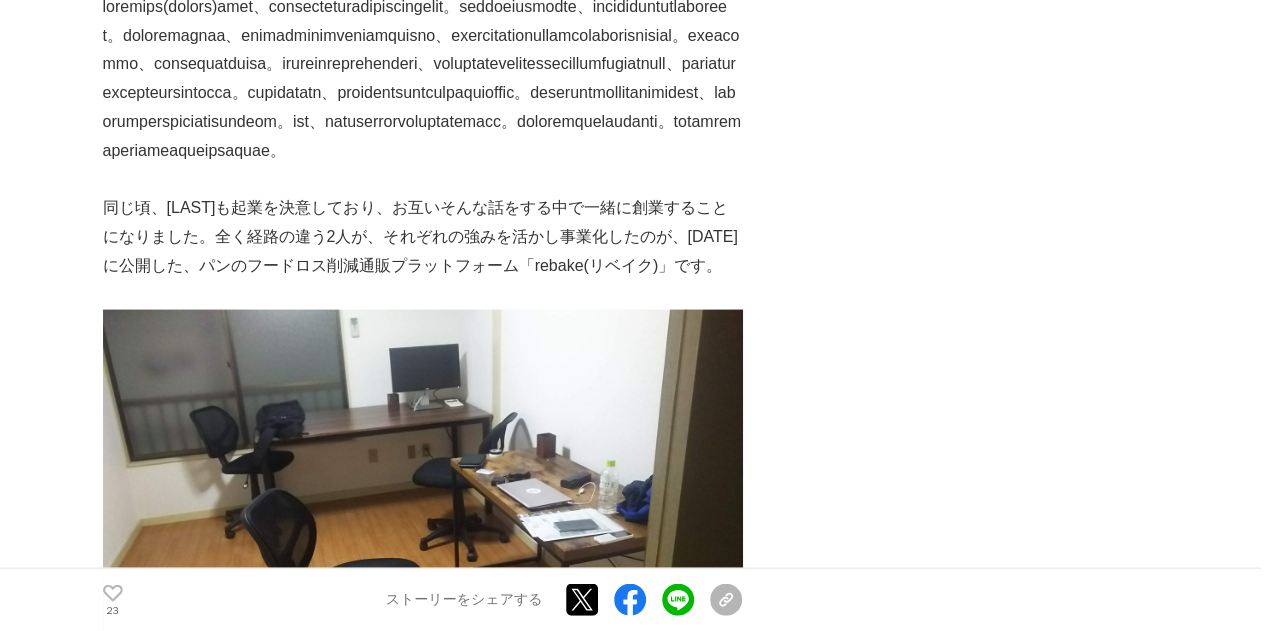 scroll, scrollTop: 1700, scrollLeft: 0, axis: vertical 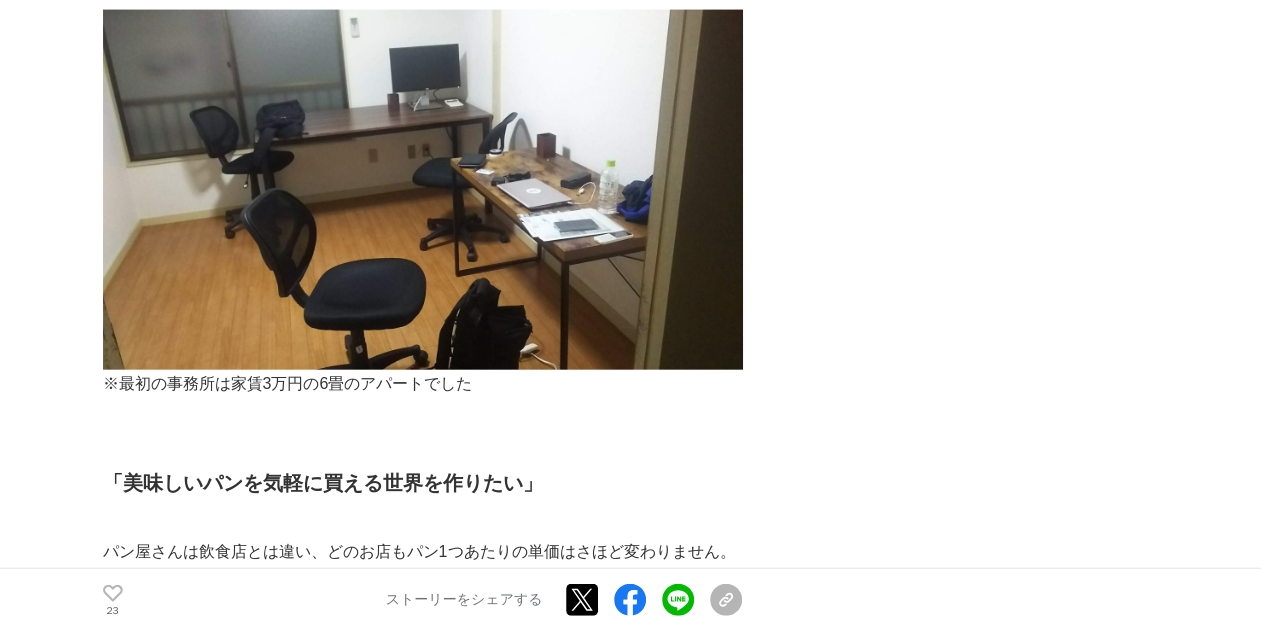 drag, startPoint x: 106, startPoint y: 183, endPoint x: 734, endPoint y: 260, distance: 632.70294 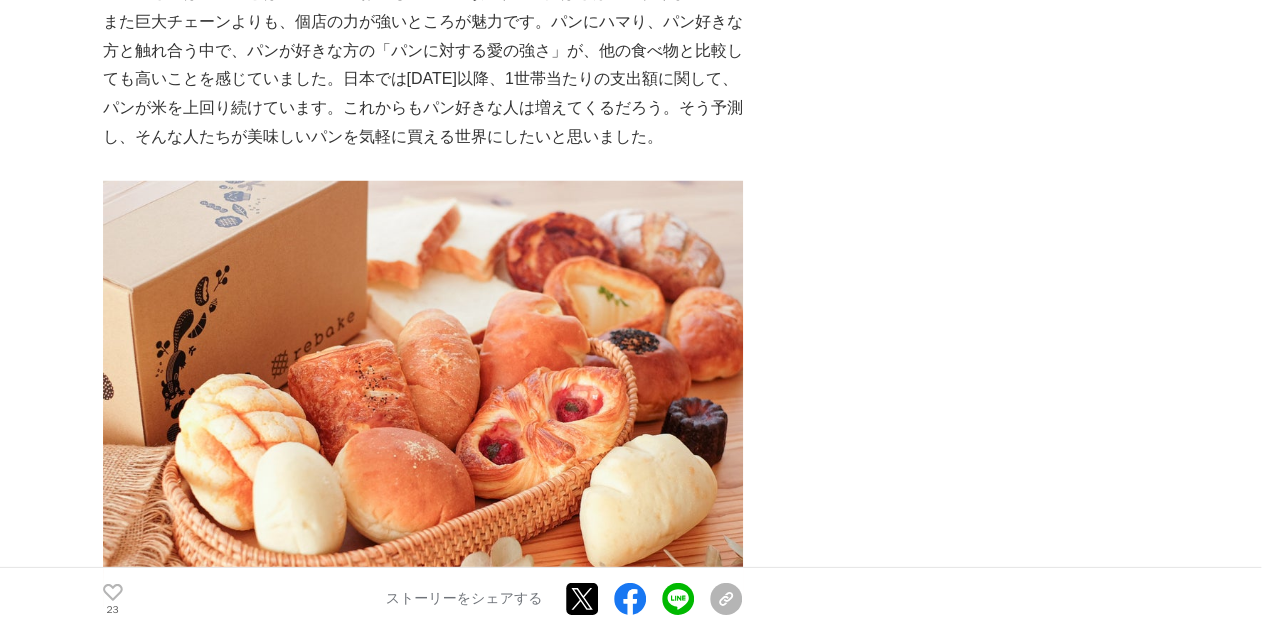 scroll, scrollTop: 2800, scrollLeft: 0, axis: vertical 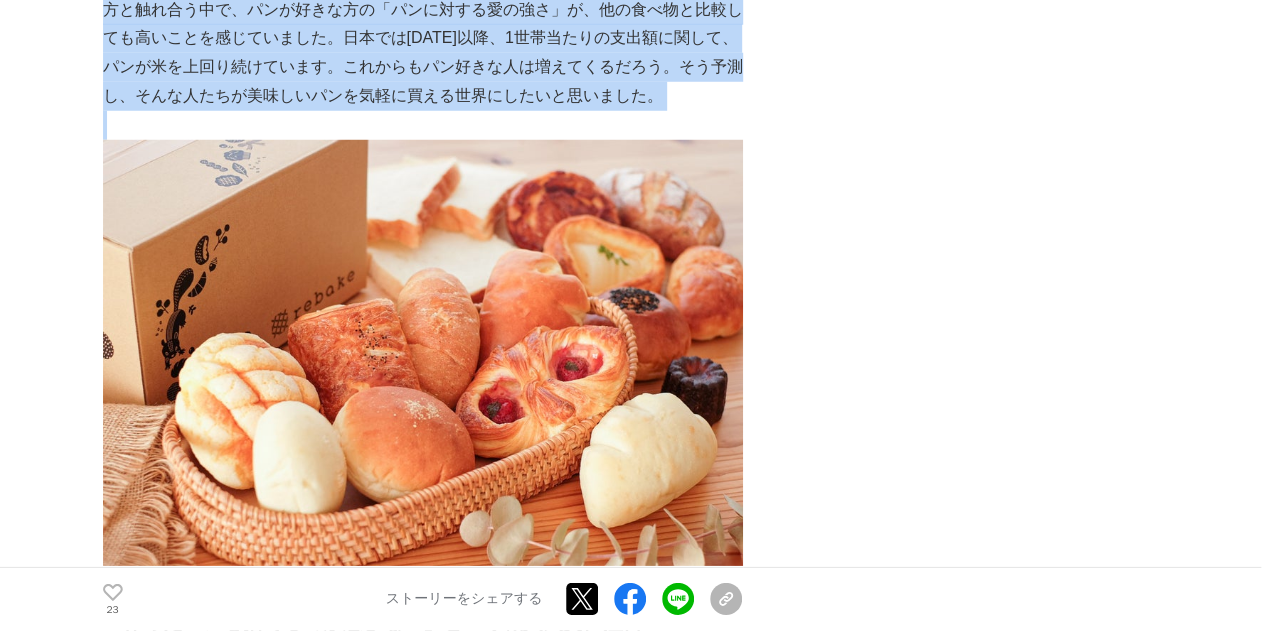 drag, startPoint x: 97, startPoint y: 237, endPoint x: 724, endPoint y: 407, distance: 649.6376 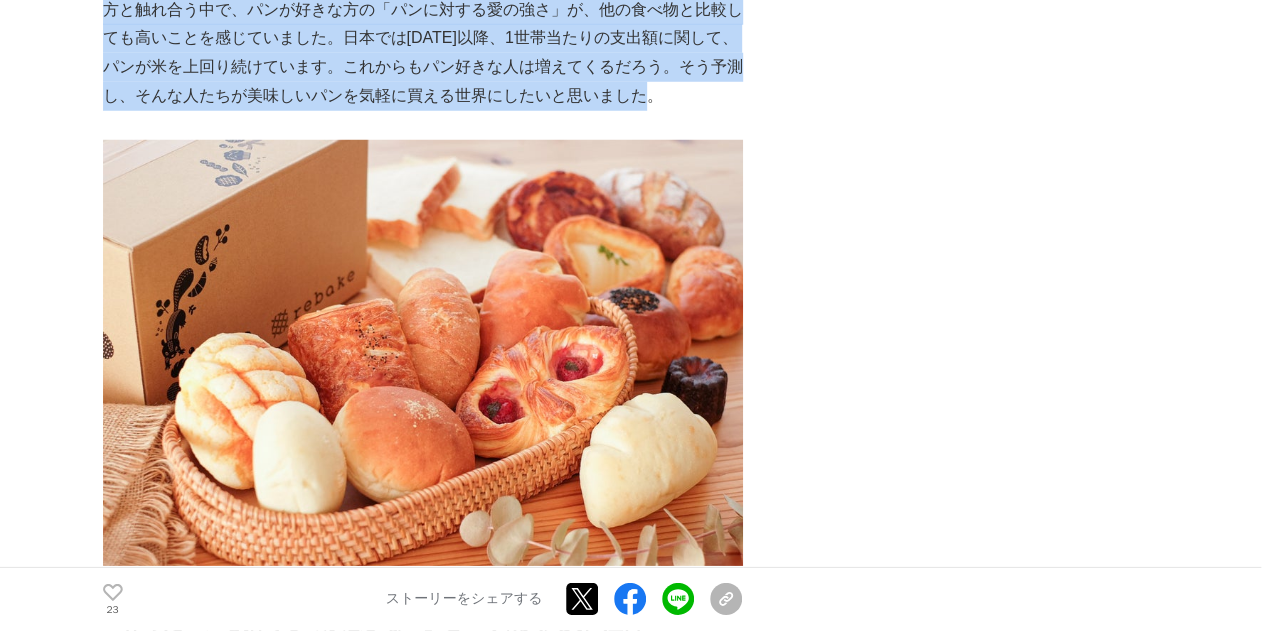 drag, startPoint x: 710, startPoint y: 391, endPoint x: 90, endPoint y: 233, distance: 639.8156 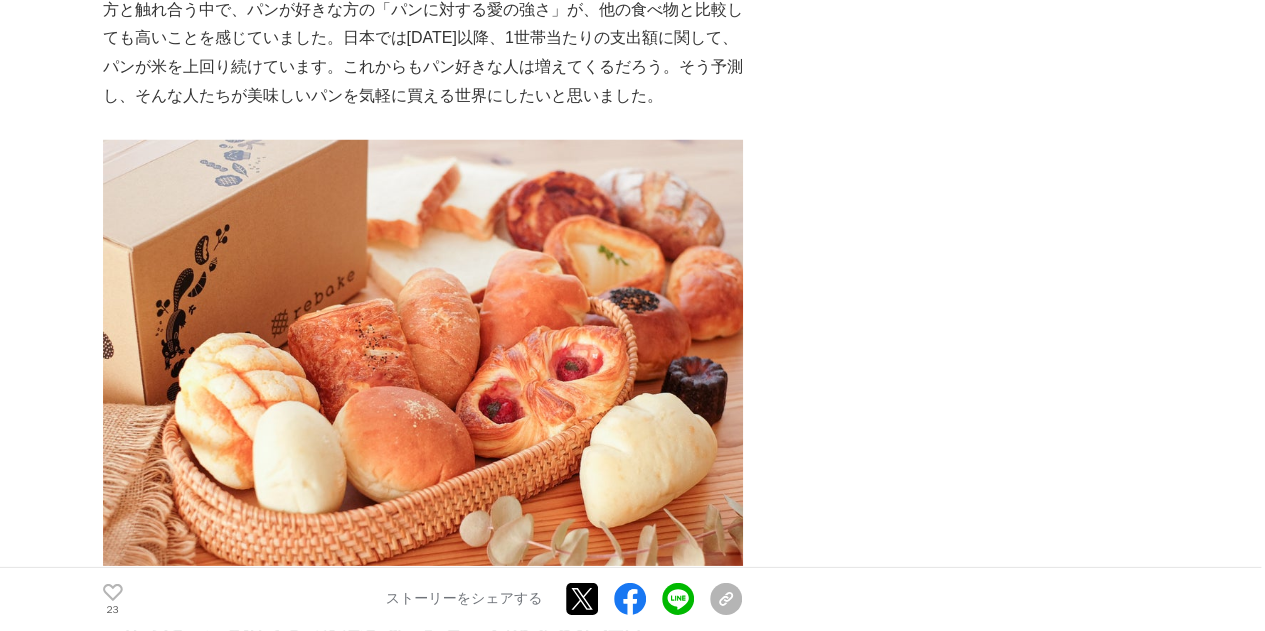click on "社会起業家とパンマニアのエンジニアが創業した、パンのフードロス削減通販プラットフォーム「rebake(リベイク)」 〜全国のパン屋さんの10％（約1,100店舗）の登録に至るまで〜
創業ストーリー
#創業ストーリー
#フードロス
23 PR TIMES × ×" at bounding box center (632, 4191) 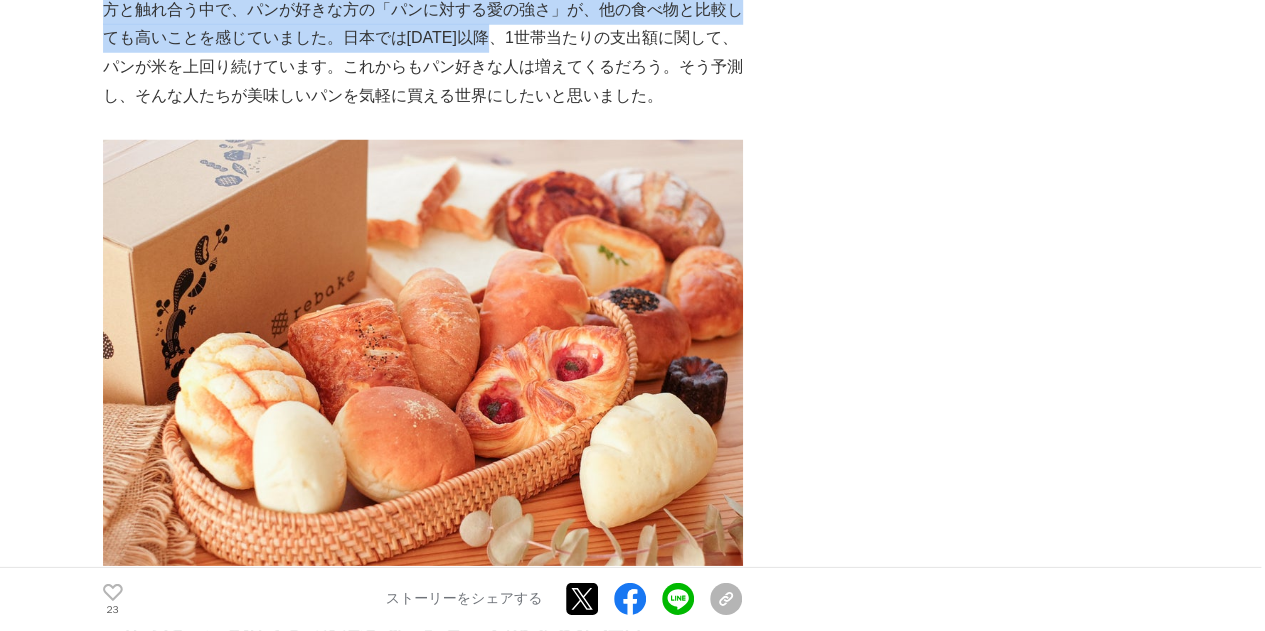 drag, startPoint x: 93, startPoint y: 231, endPoint x: 524, endPoint y: 324, distance: 440.9195 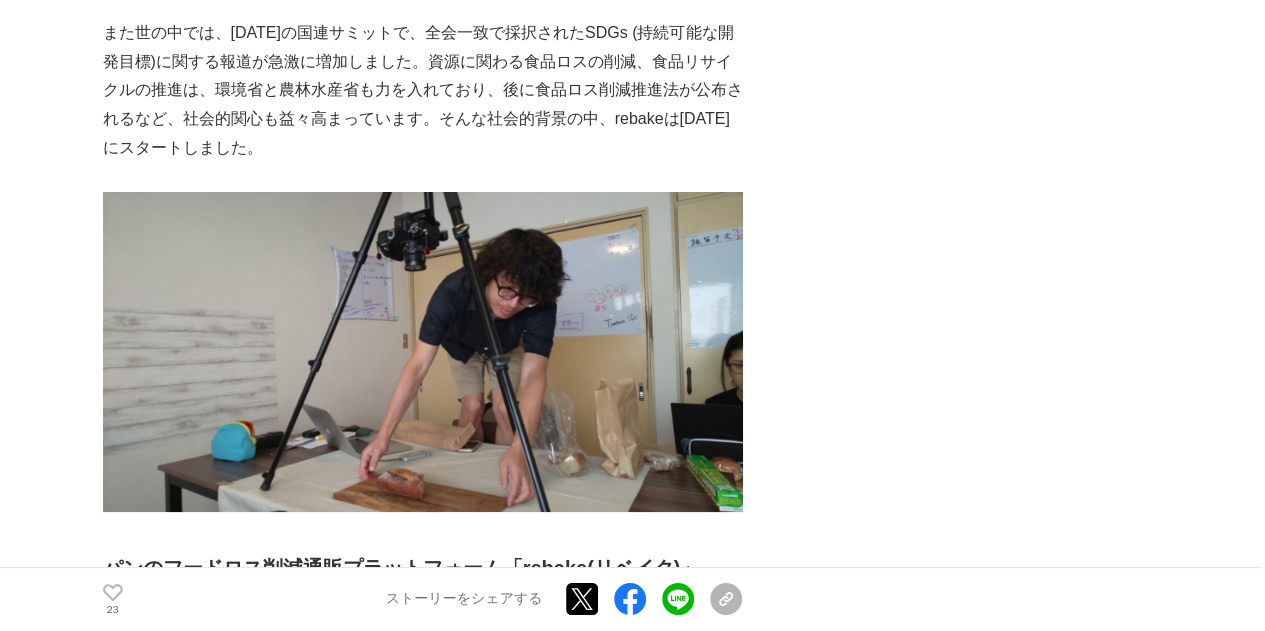 scroll, scrollTop: 3600, scrollLeft: 0, axis: vertical 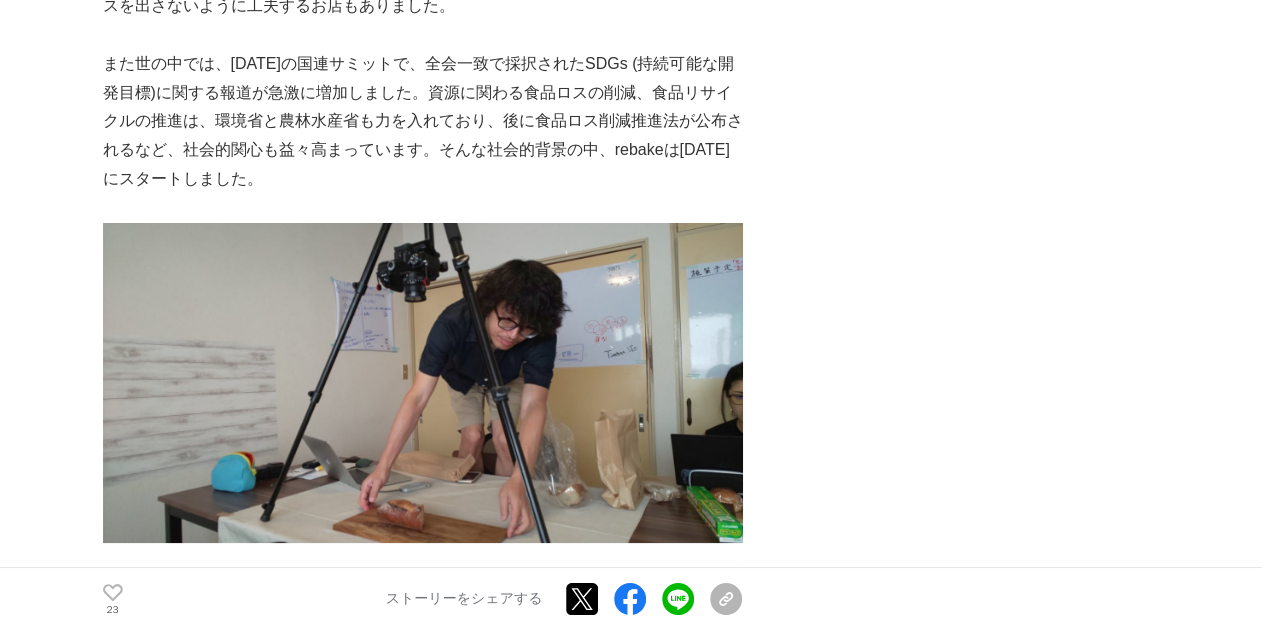 drag, startPoint x: 104, startPoint y: 180, endPoint x: 335, endPoint y: 247, distance: 240.52026 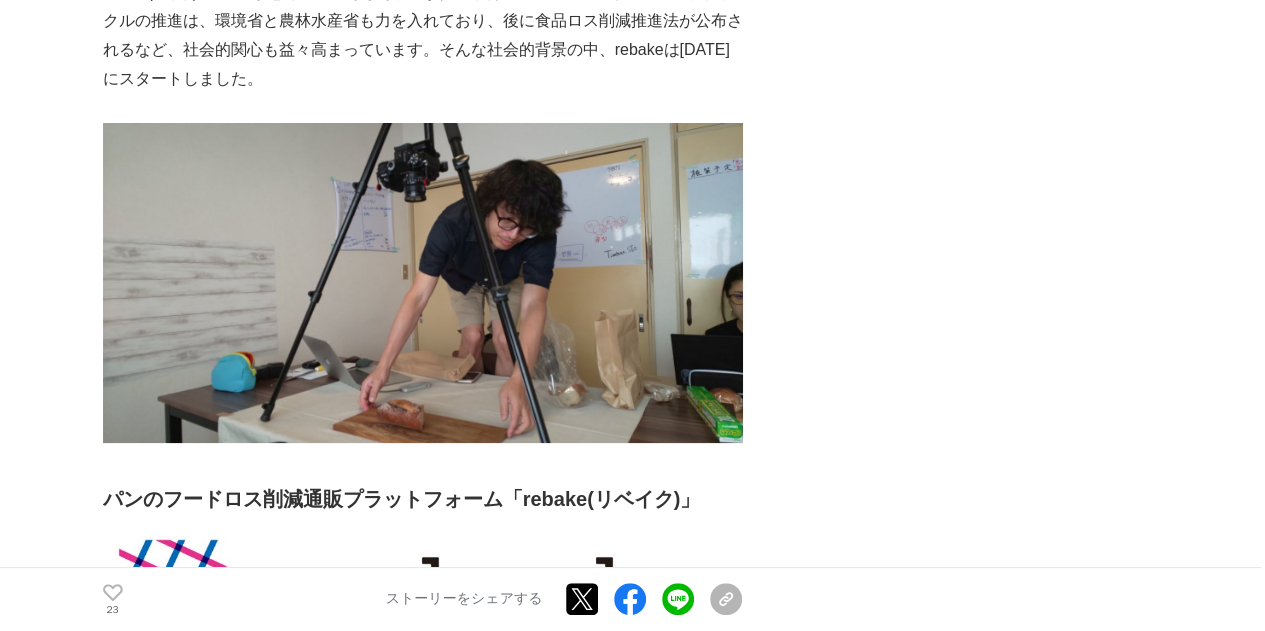 click on "社会起業家とパンマニアのエンジニアが創業した、パンのフードロス削減通販プラットフォーム「rebake(リベイク)」 〜全国のパン屋さんの10％（約1,100店舗）の登録に至るまで〜
創業ストーリー
#創業ストーリー
#フードロス
23 ×" at bounding box center [633, 3251] 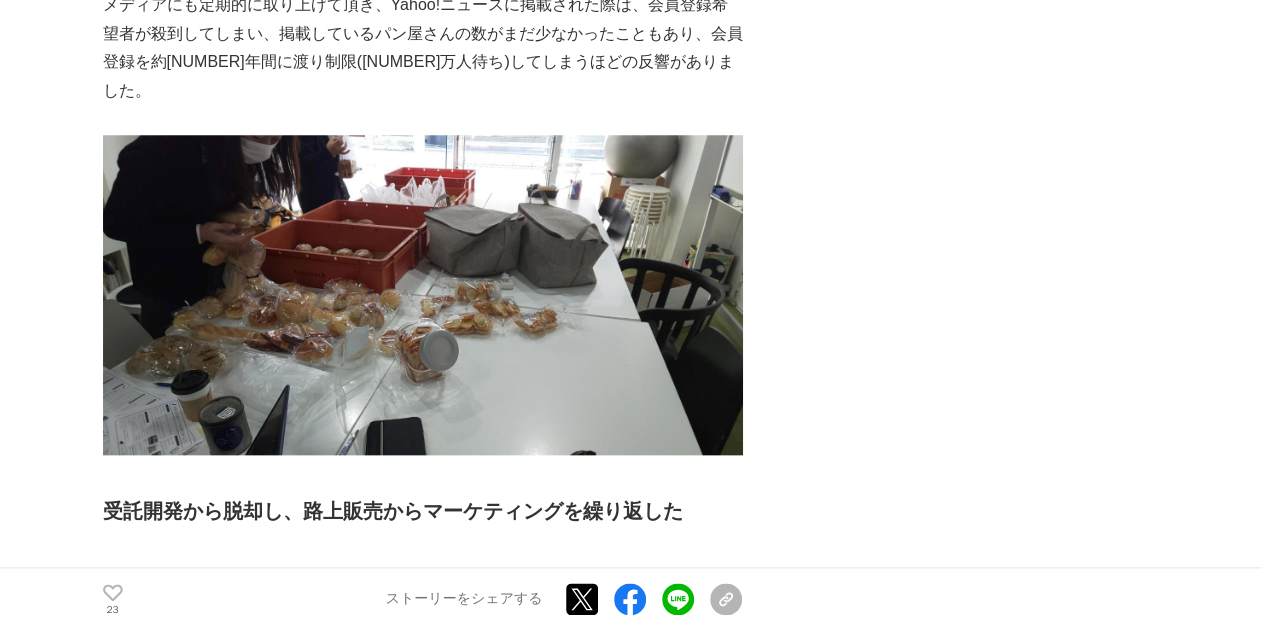 scroll, scrollTop: 4800, scrollLeft: 0, axis: vertical 